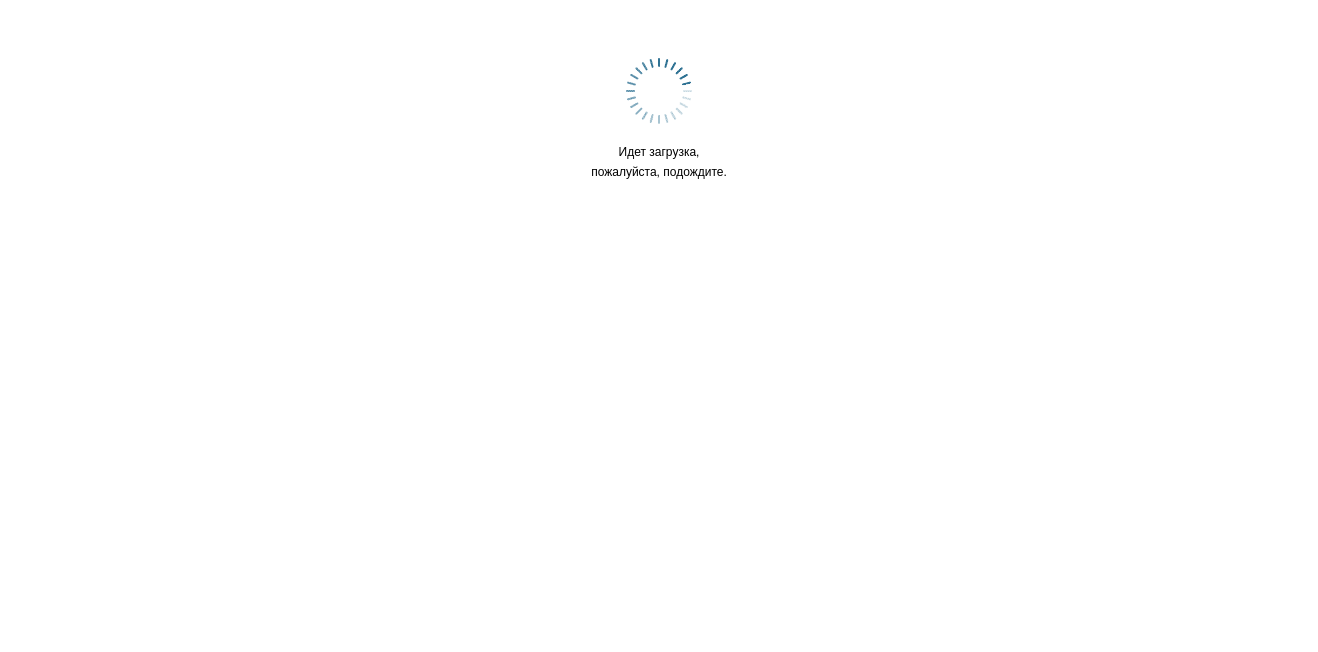 scroll, scrollTop: 0, scrollLeft: 0, axis: both 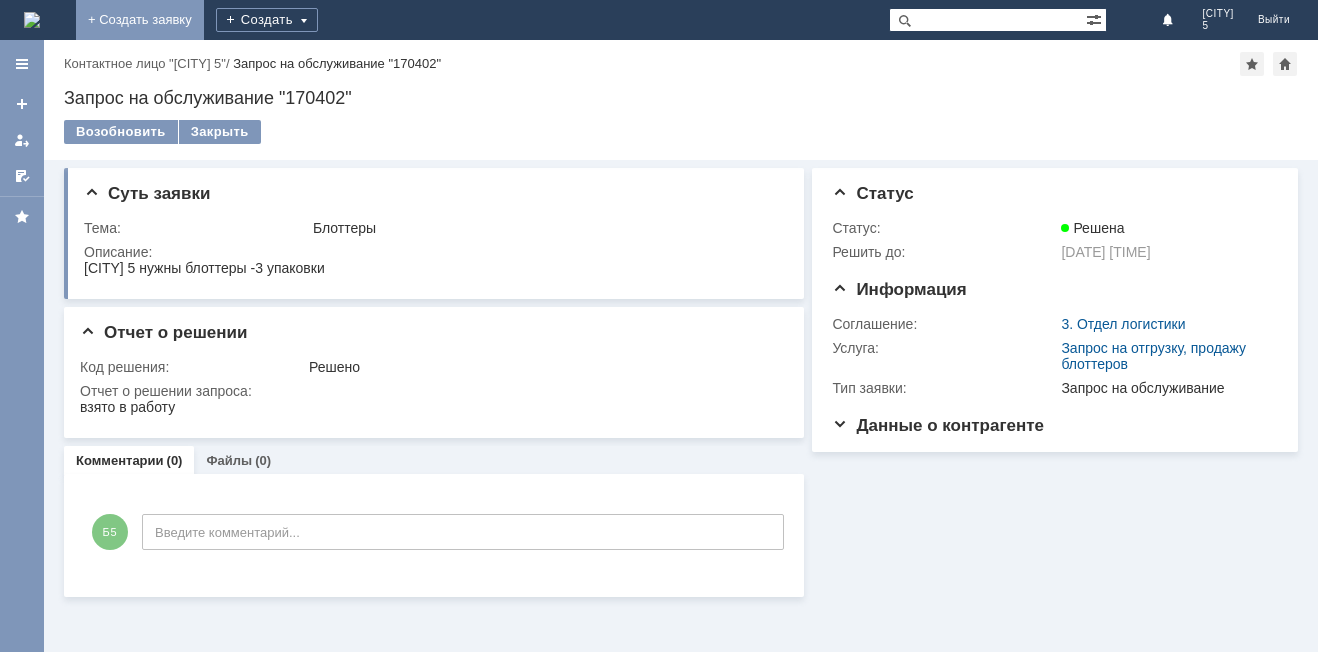 click on "+ Создать заявку" at bounding box center [140, 20] 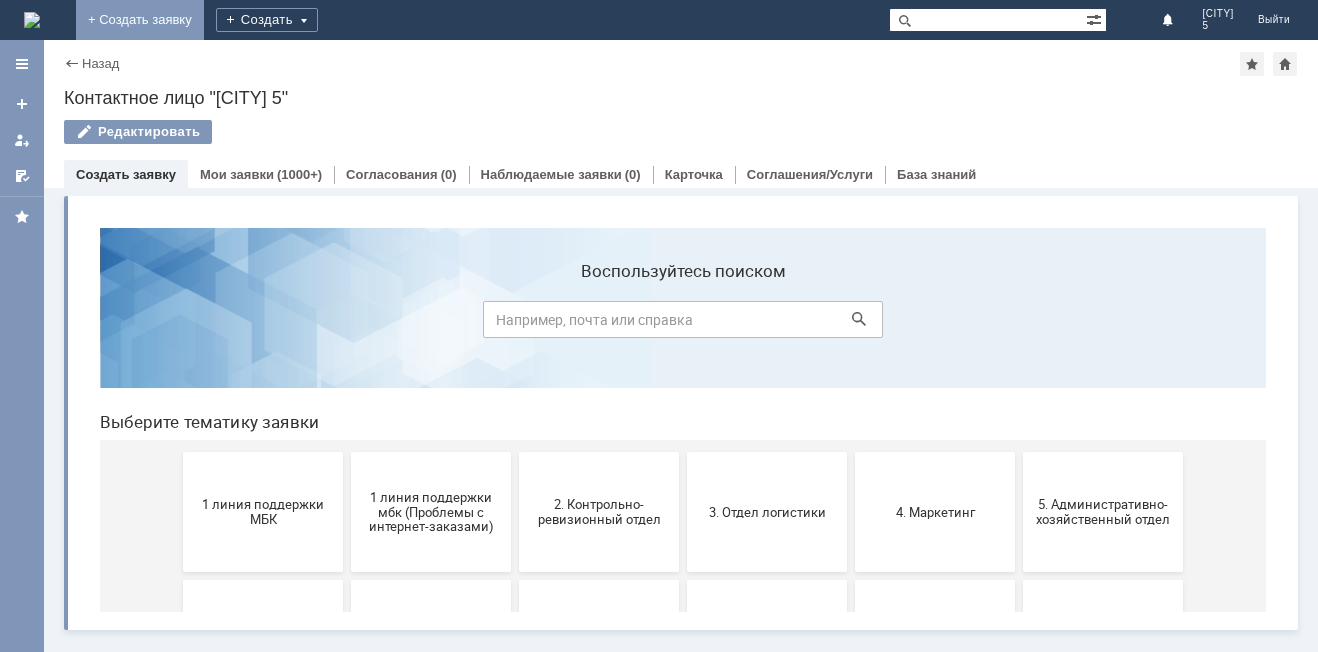 scroll, scrollTop: 0, scrollLeft: 0, axis: both 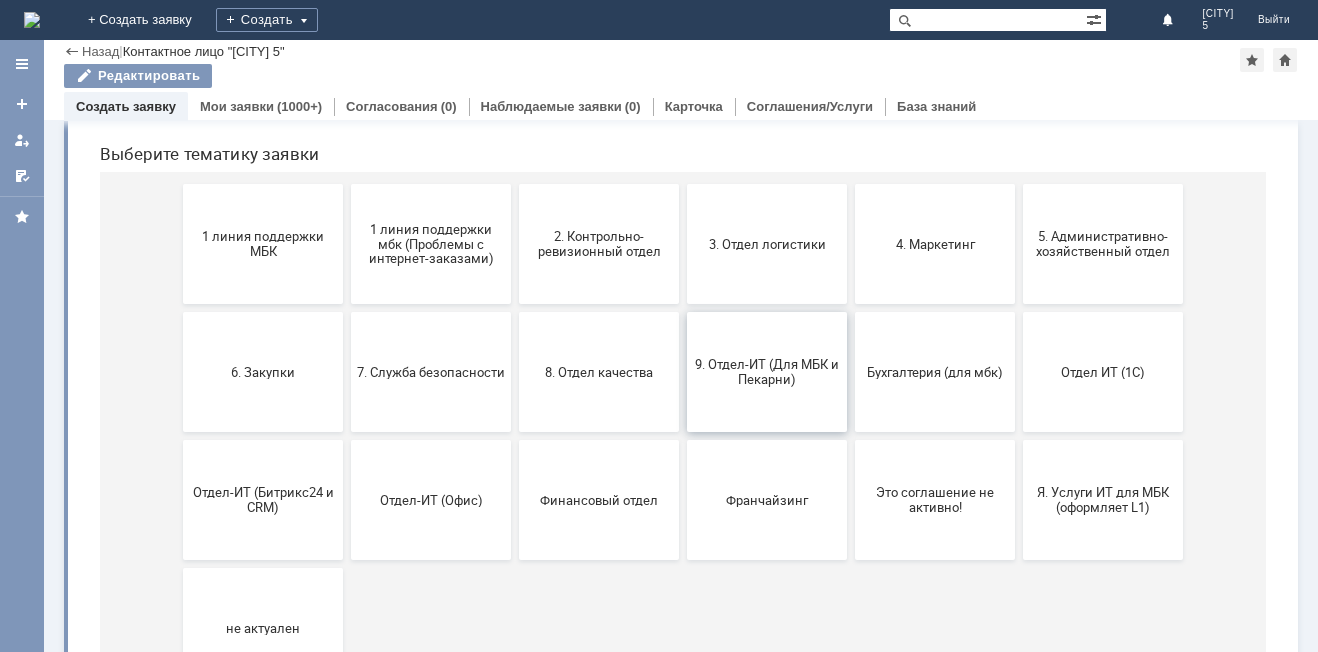 click on "9. Отдел-ИТ (Для МБК и Пекарни)" at bounding box center (767, 372) 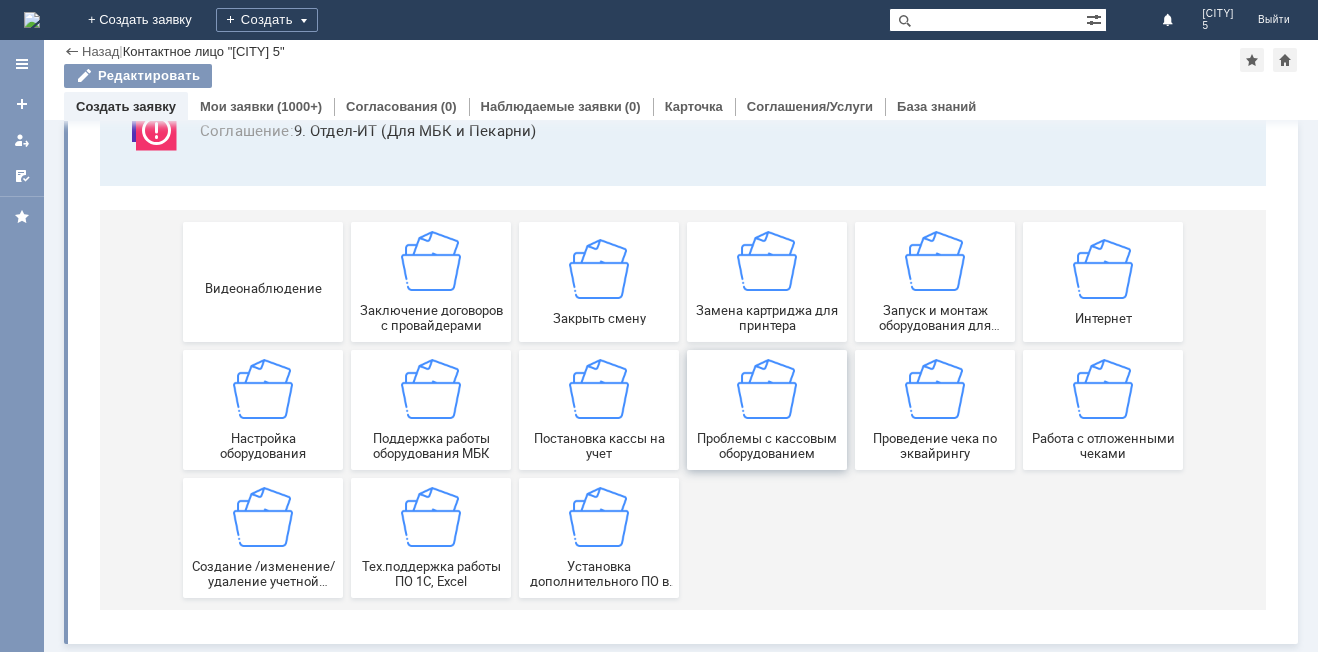 scroll, scrollTop: 166, scrollLeft: 0, axis: vertical 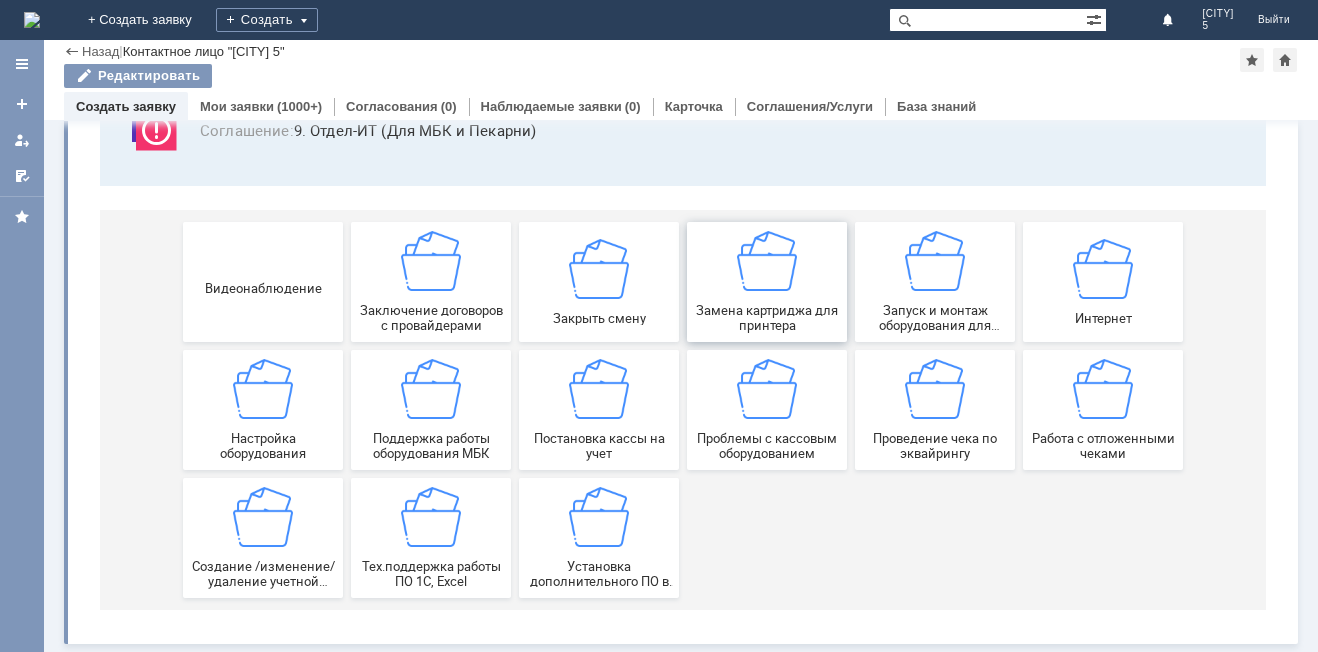 click on "Замена картриджа для принтера" at bounding box center [767, 282] 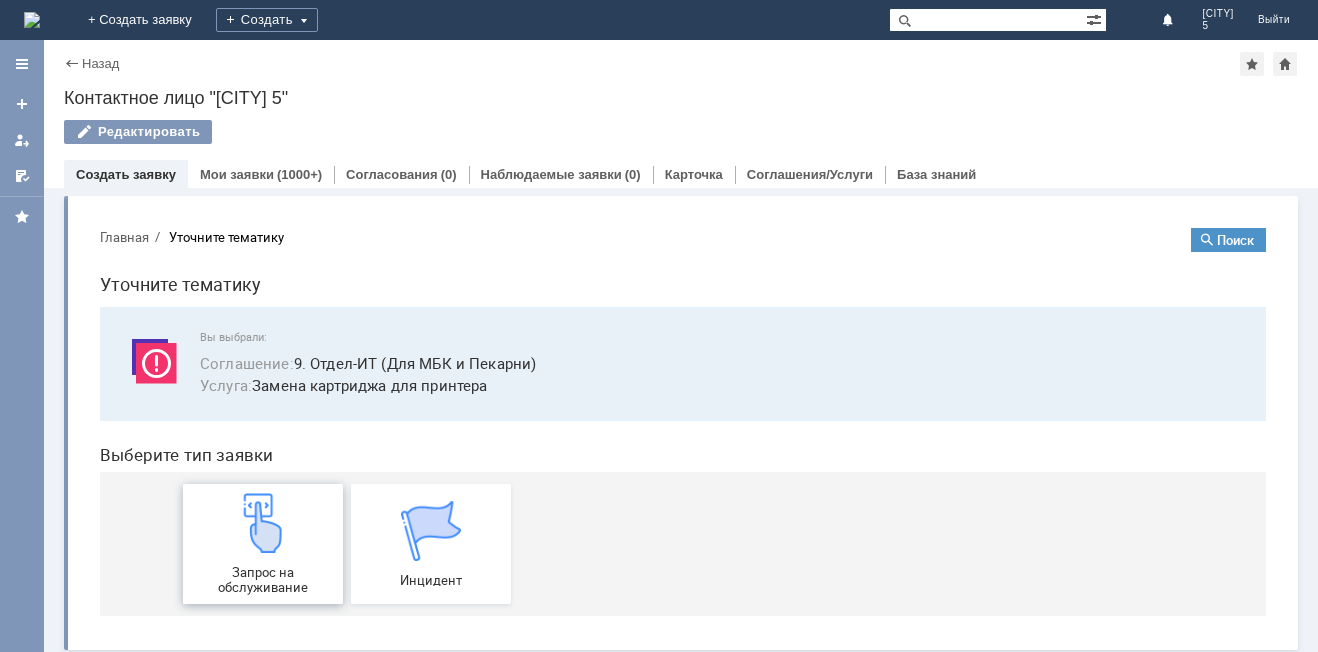click at bounding box center (263, 523) 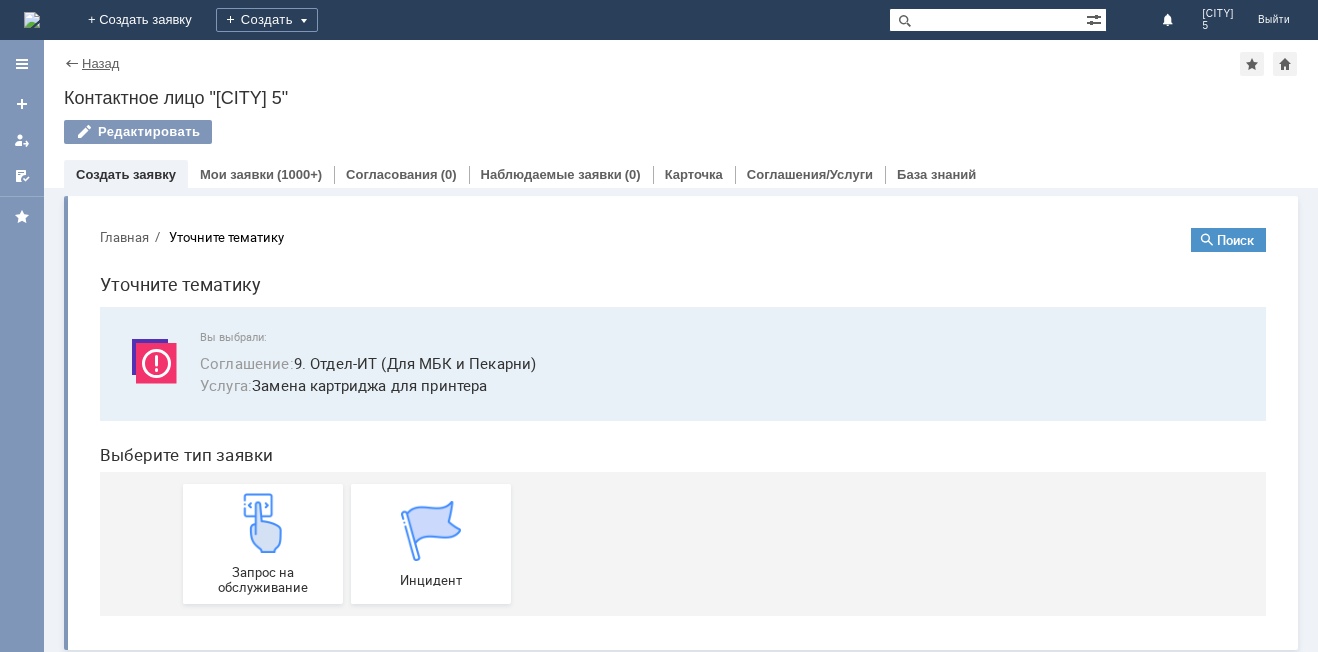 click on "Назад" at bounding box center (100, 63) 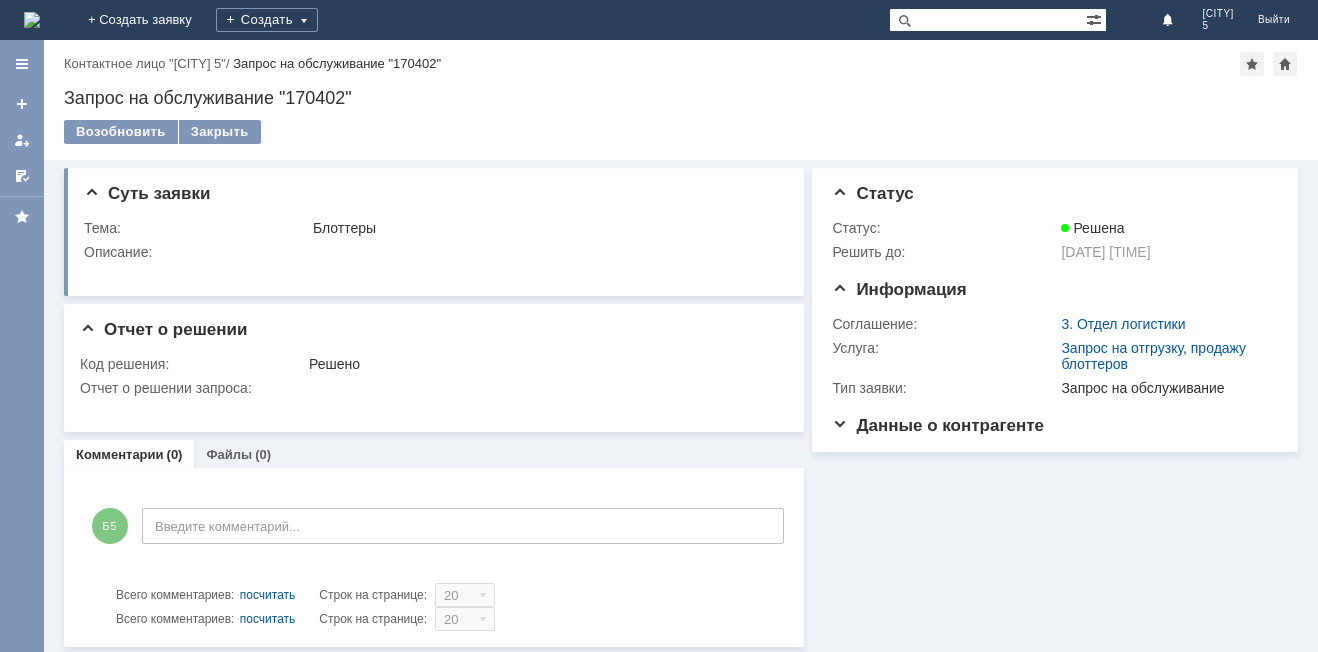 scroll, scrollTop: 0, scrollLeft: 0, axis: both 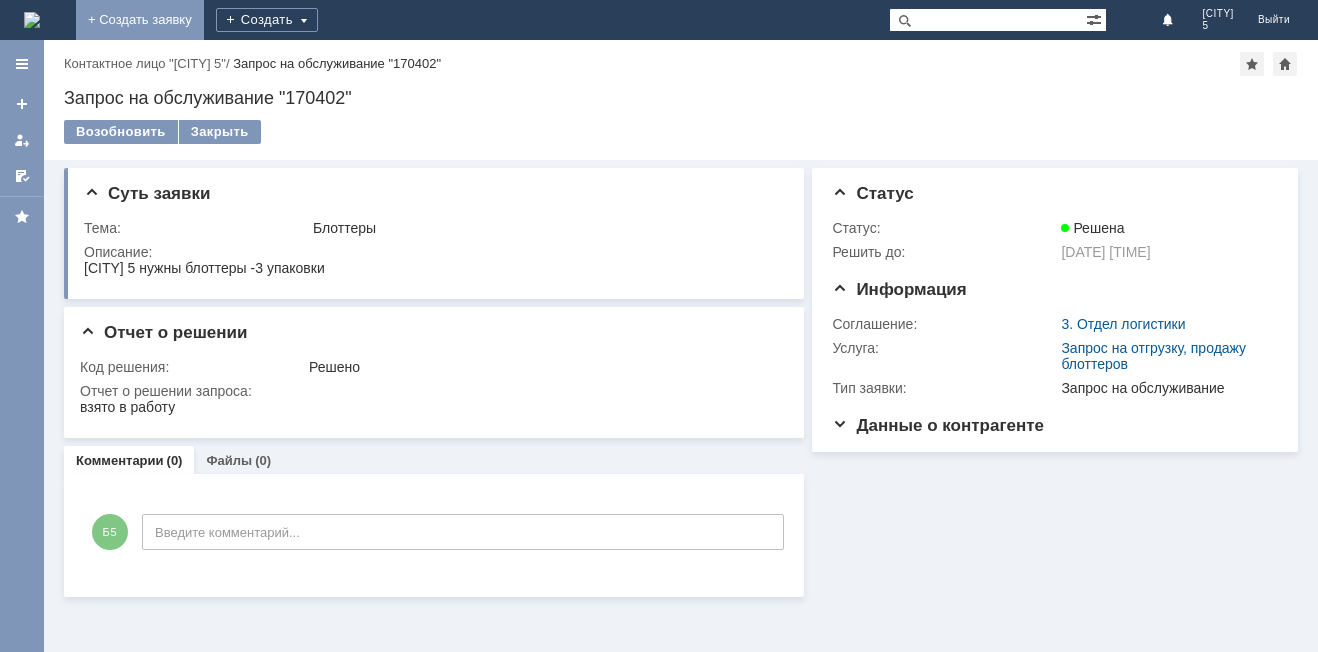 click on "+ Создать заявку" at bounding box center (140, 20) 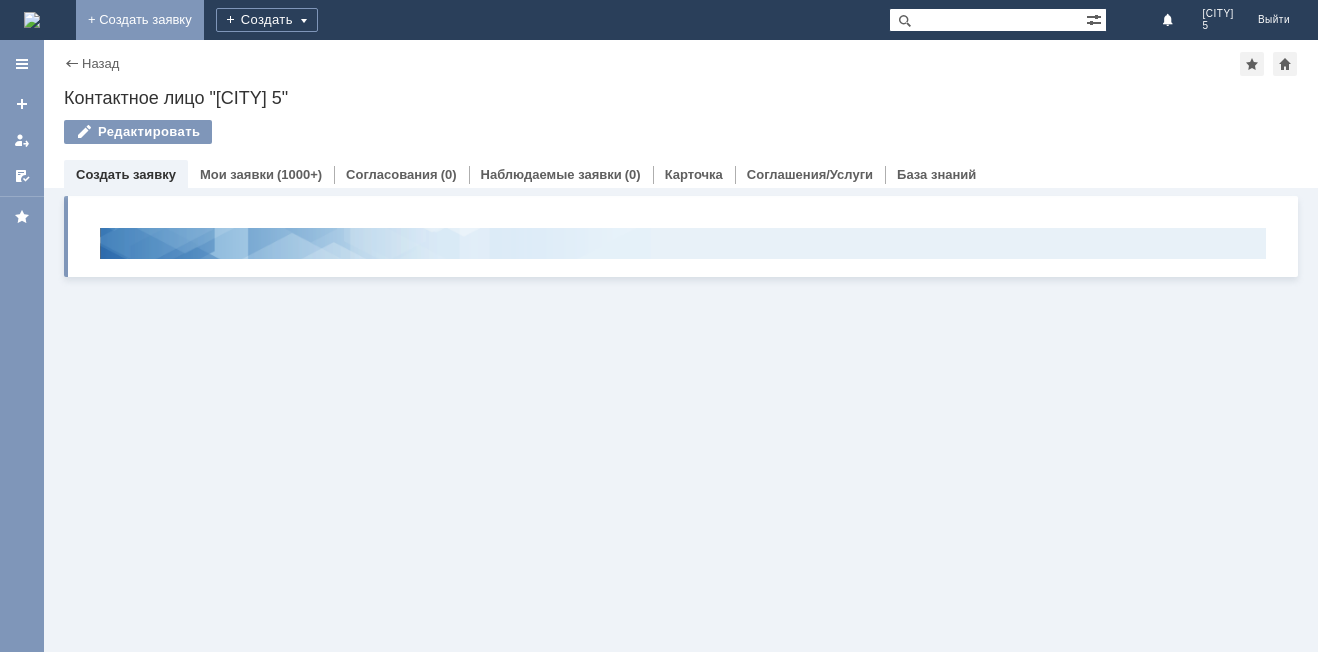 scroll, scrollTop: 0, scrollLeft: 0, axis: both 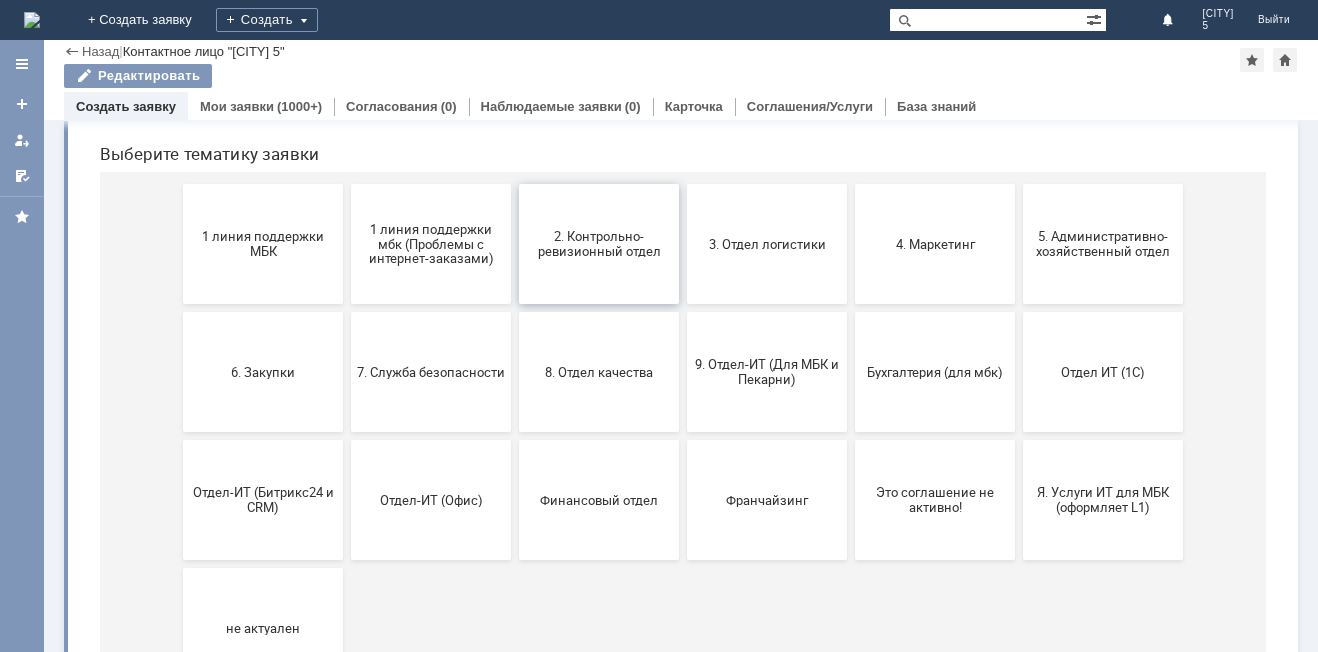 click on "2. Контрольно-ревизионный отдел" at bounding box center (599, 244) 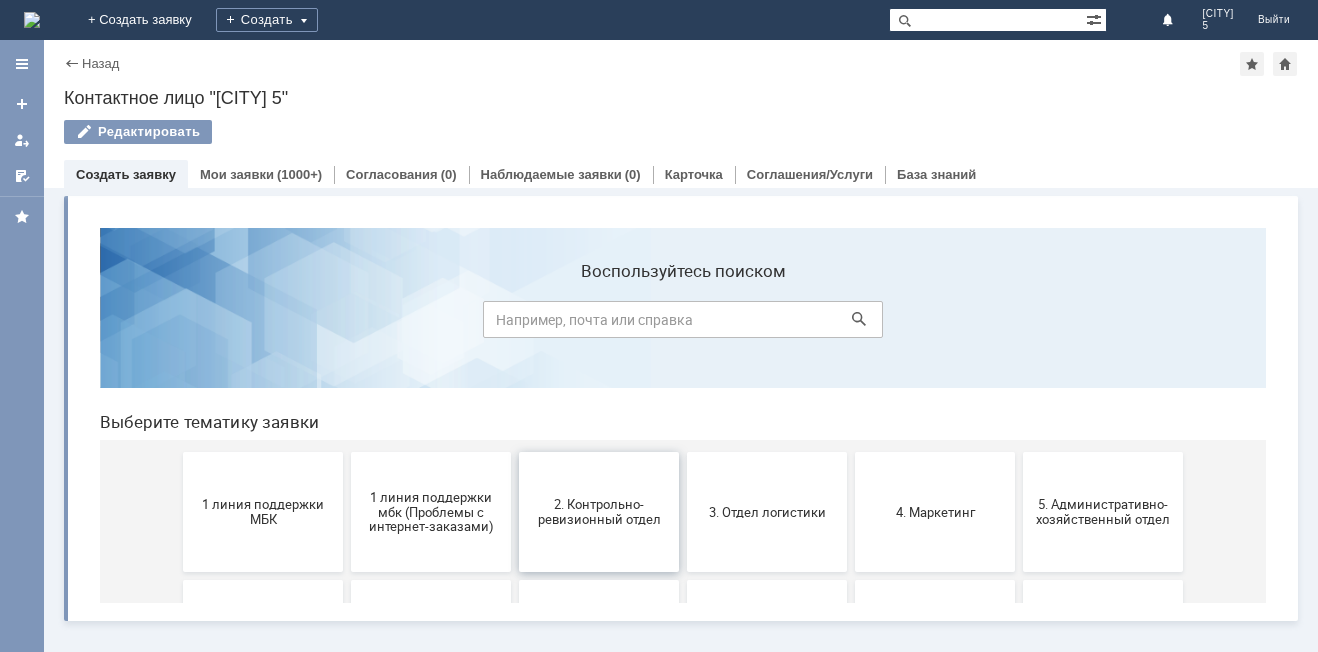 scroll, scrollTop: 0, scrollLeft: 0, axis: both 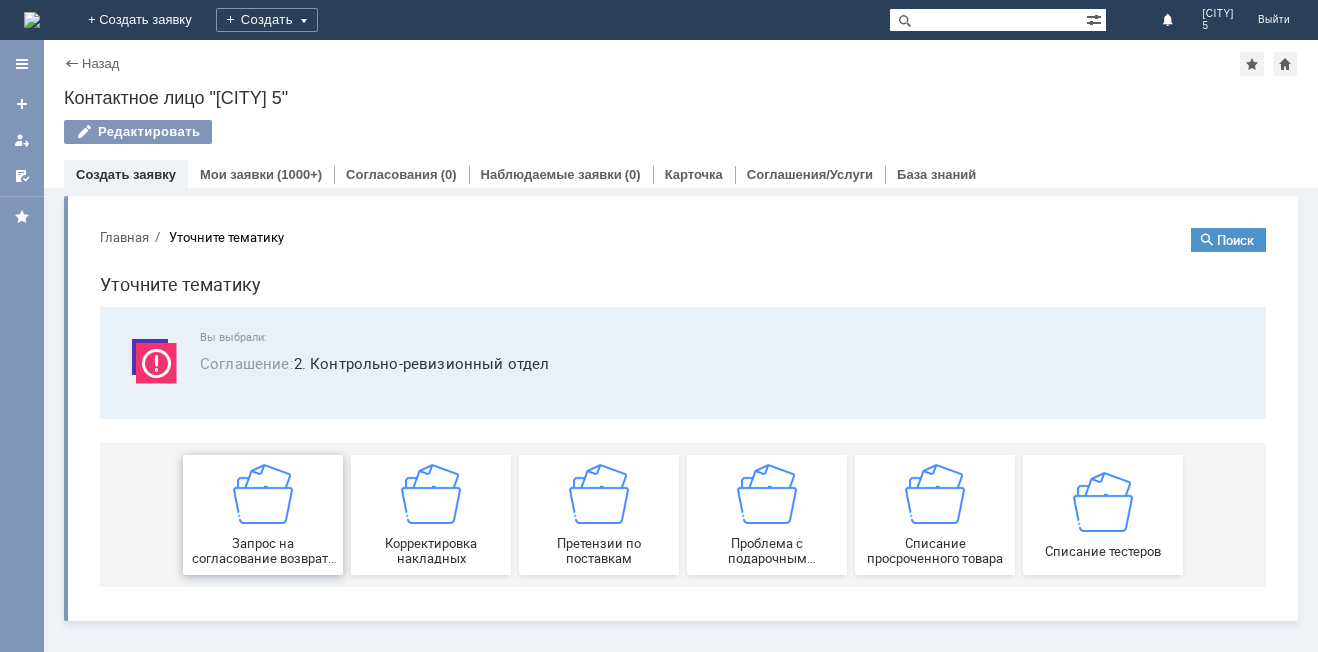 click at bounding box center (263, 494) 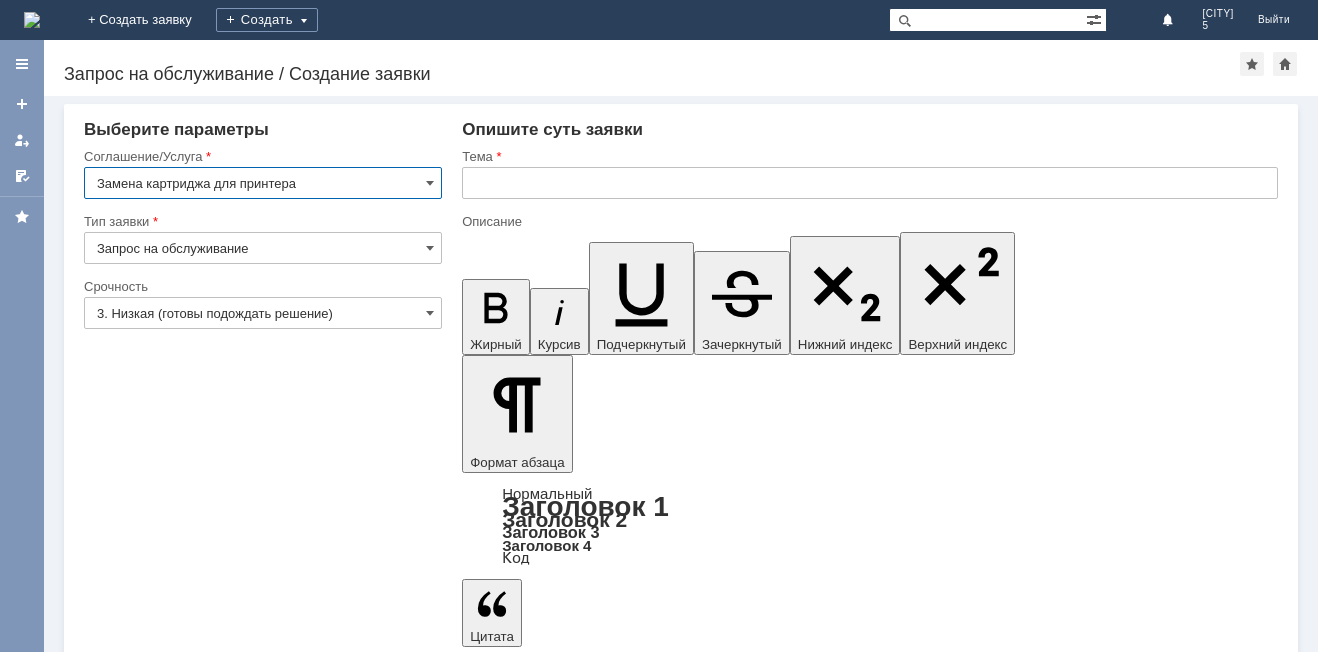 scroll, scrollTop: 0, scrollLeft: 0, axis: both 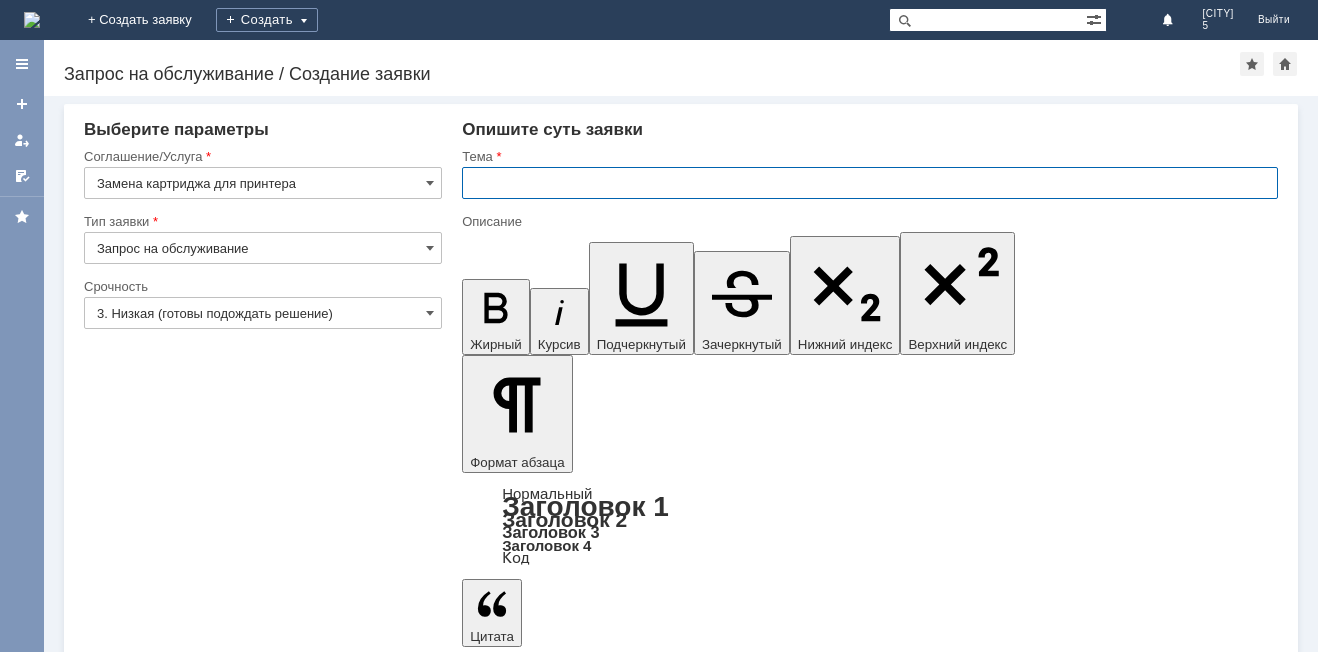 click at bounding box center (870, 183) 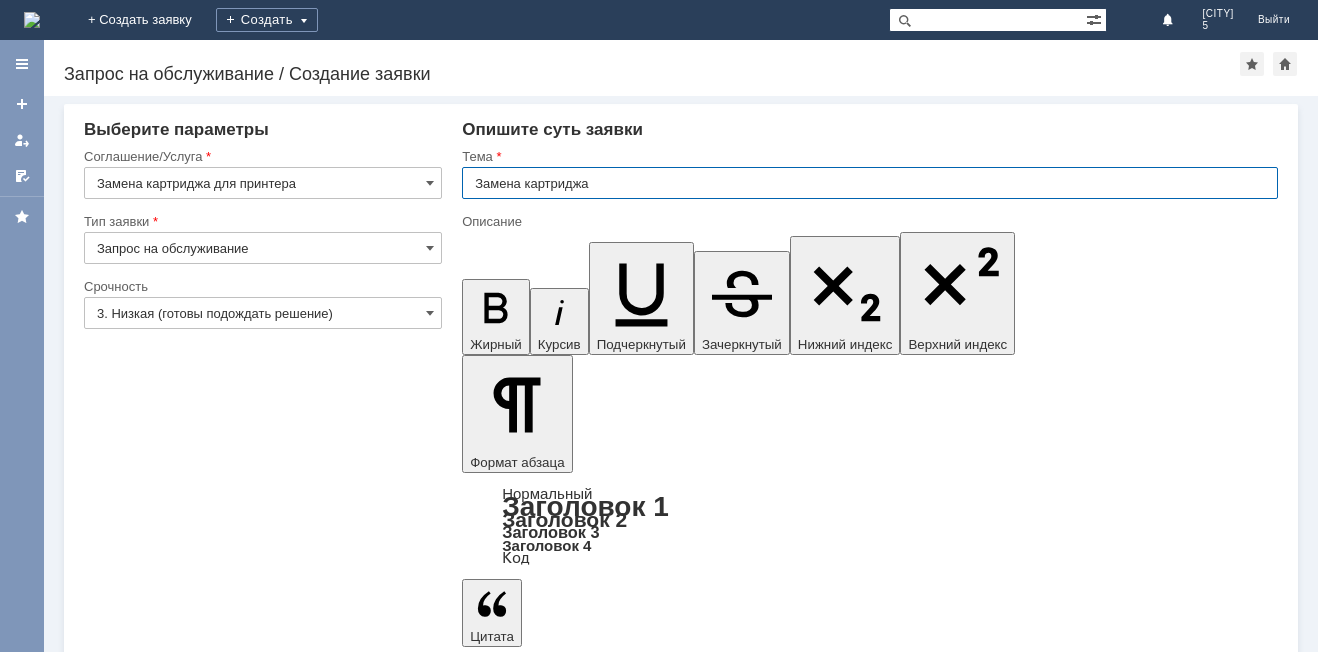 type on "Замена картриджа" 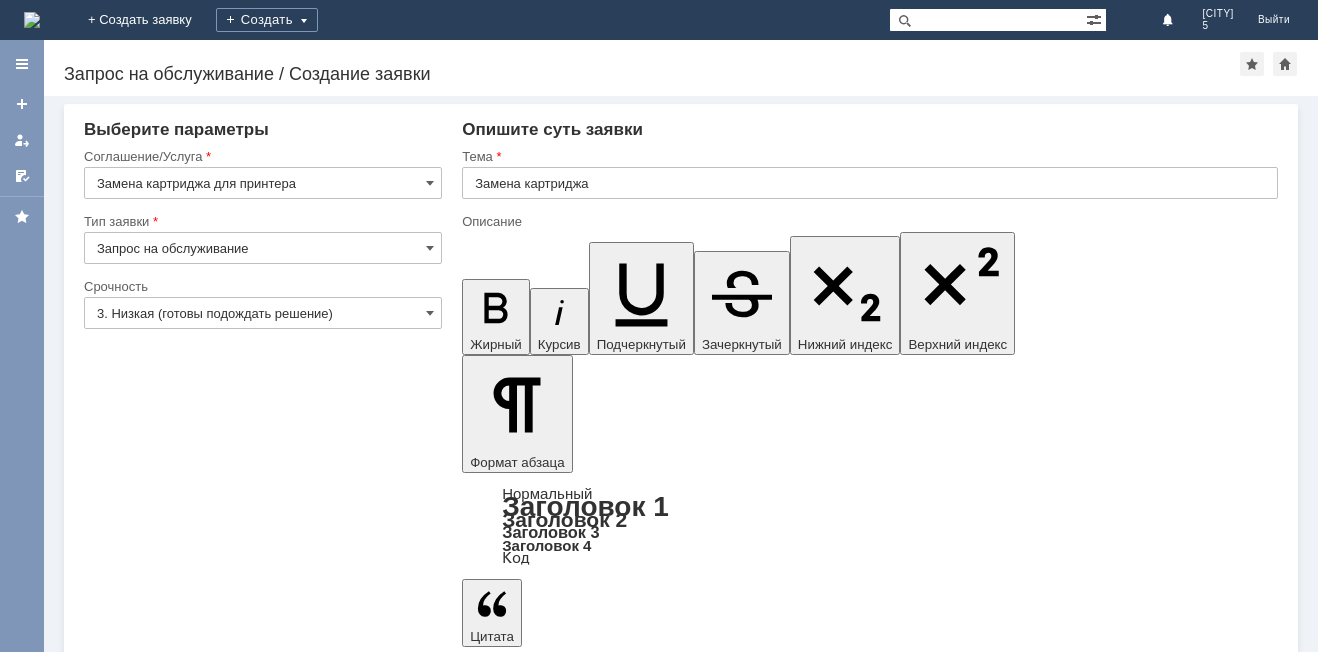 click at bounding box center (625, 5389) 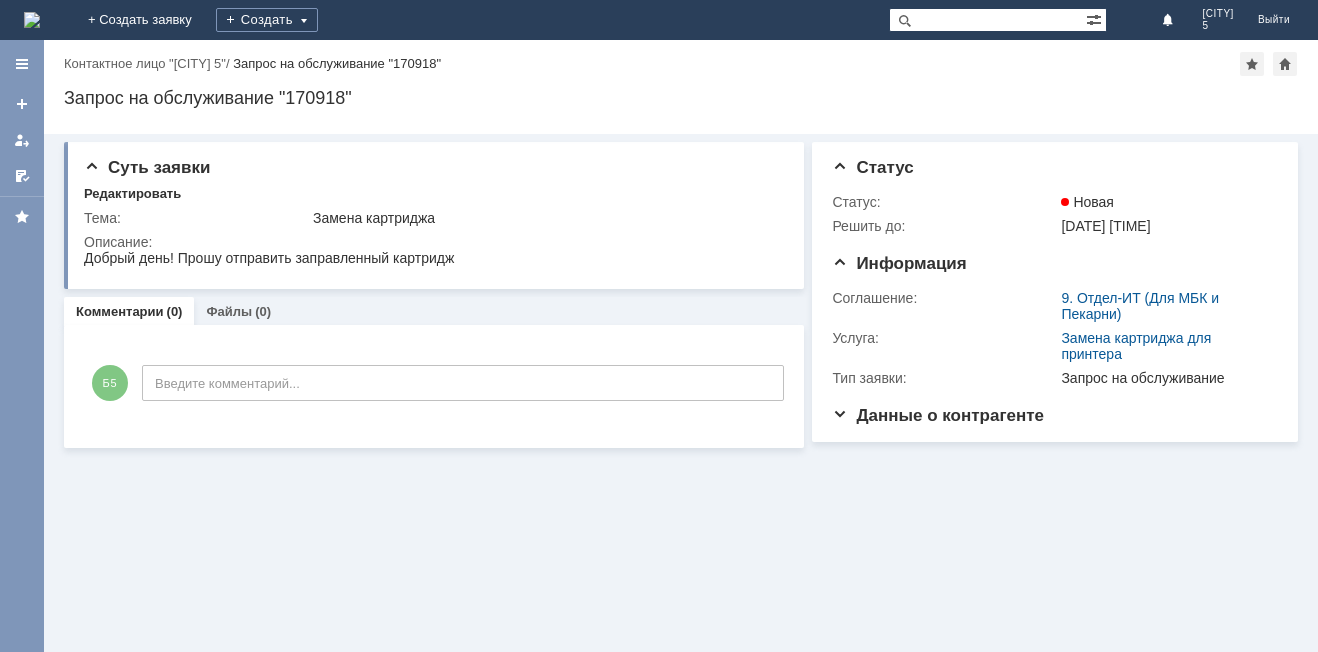 scroll, scrollTop: 0, scrollLeft: 0, axis: both 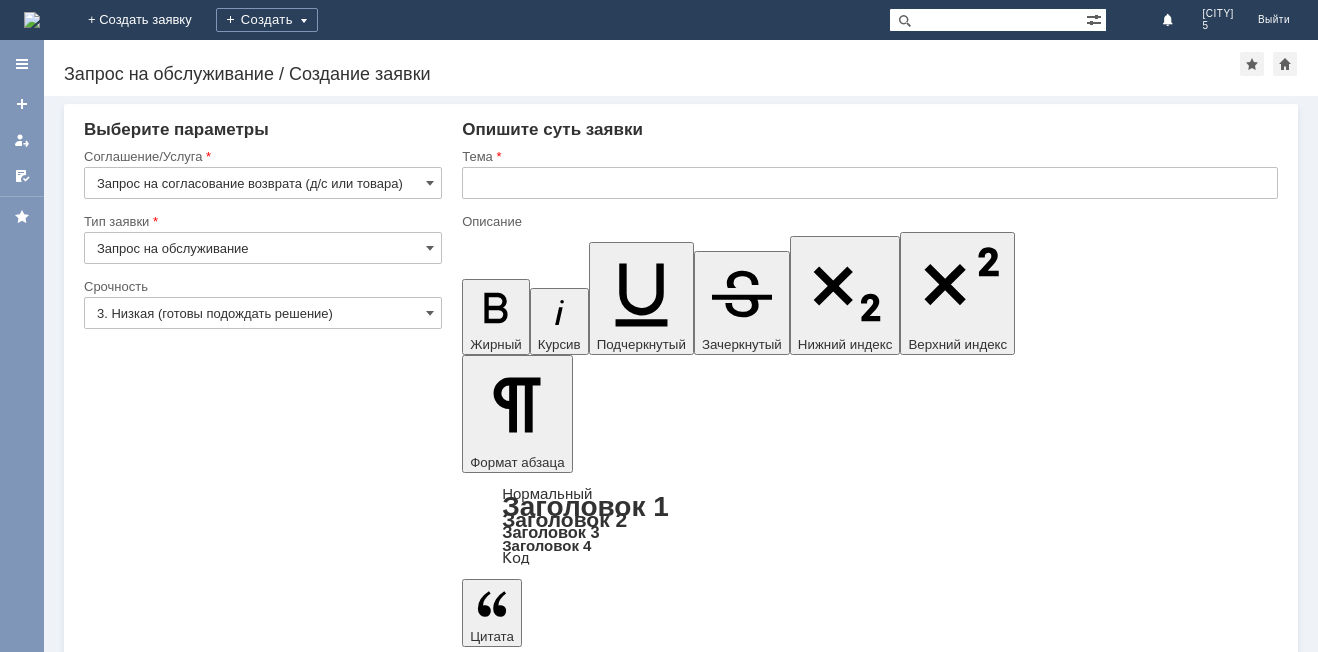 click at bounding box center [625, 5332] 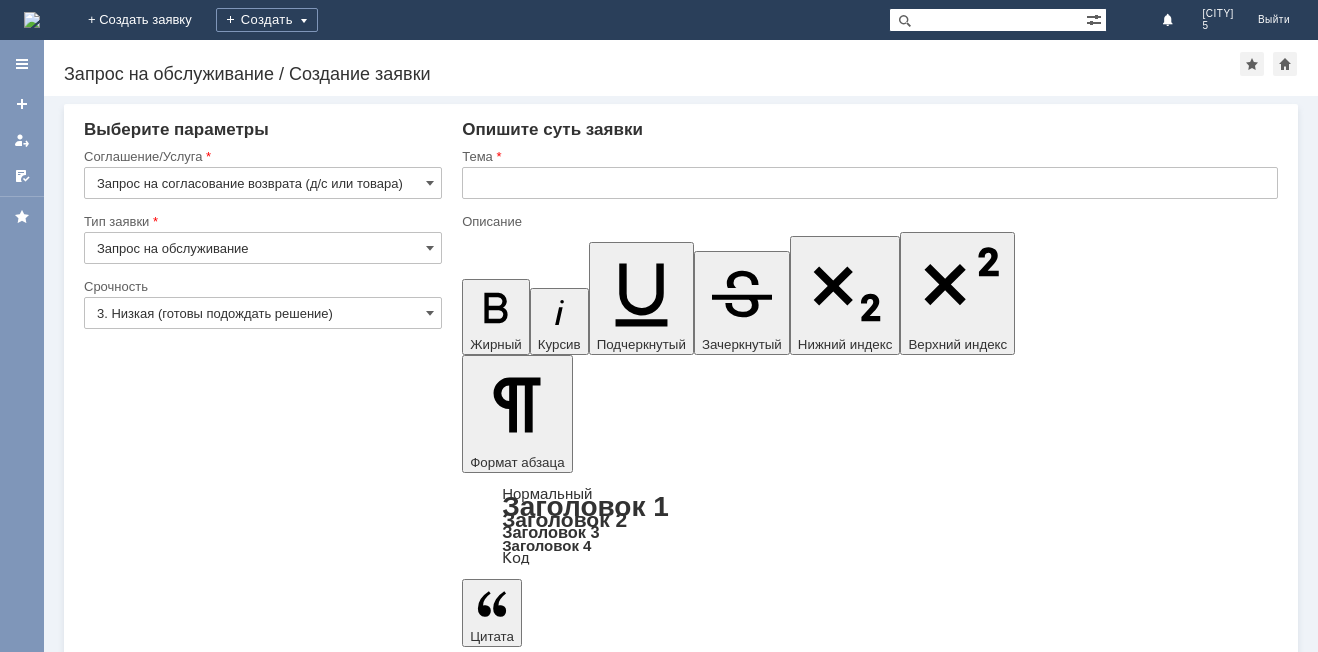 type 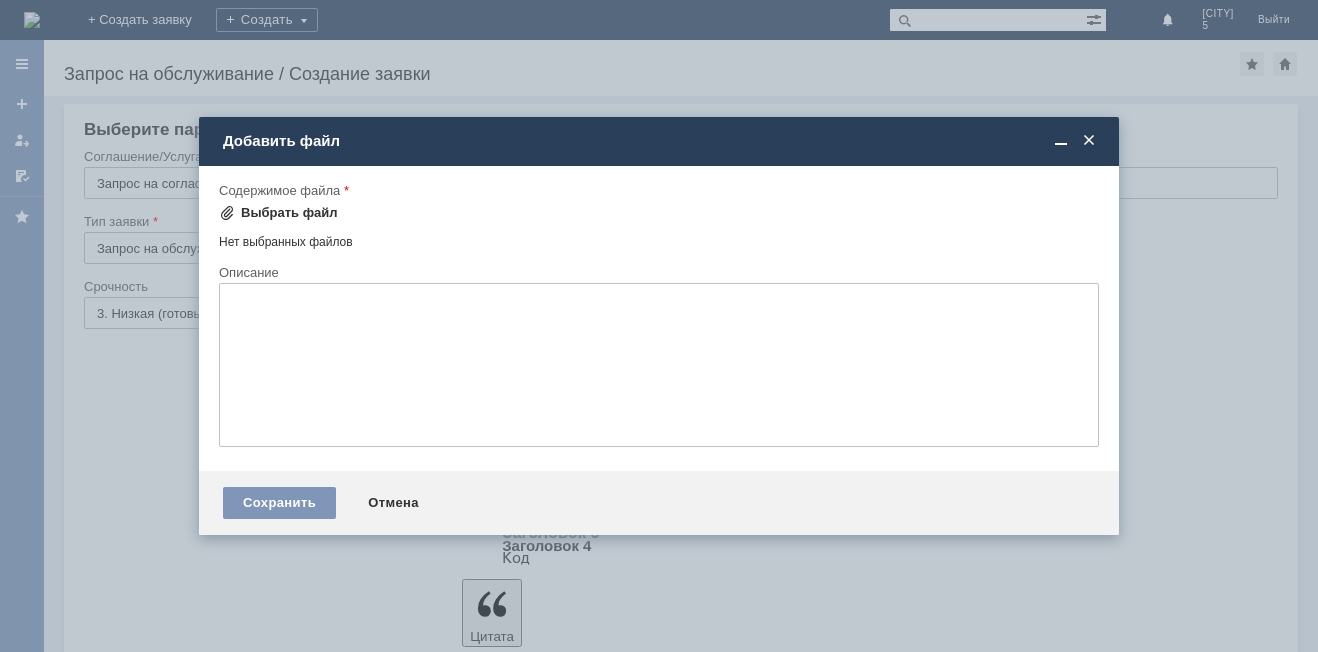 click at bounding box center (227, 213) 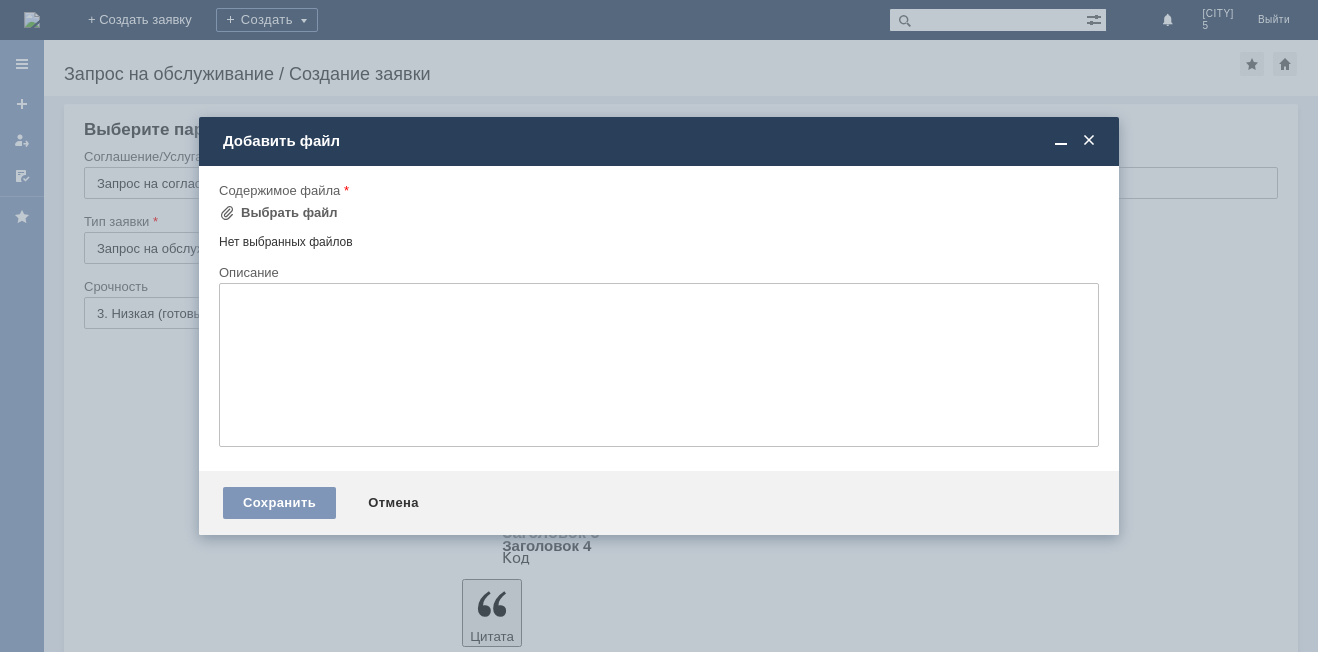 click at bounding box center [1089, 141] 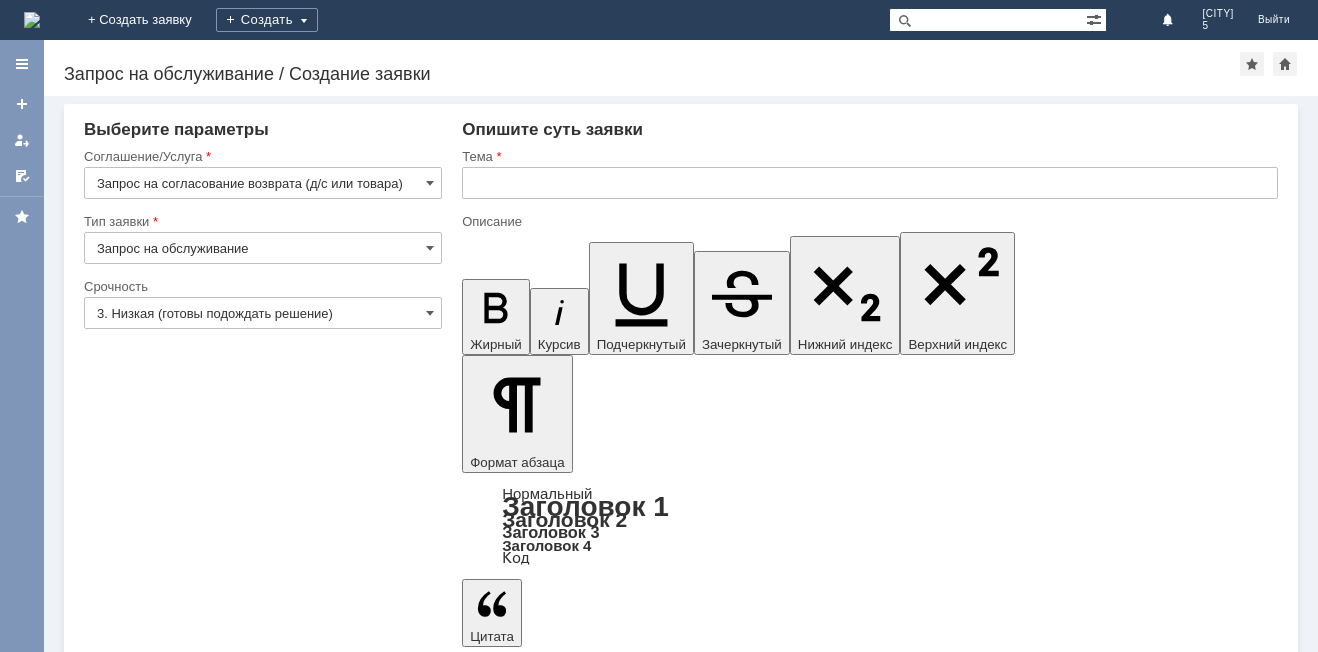 click on "Добавить файл" at bounding box center [538, 5493] 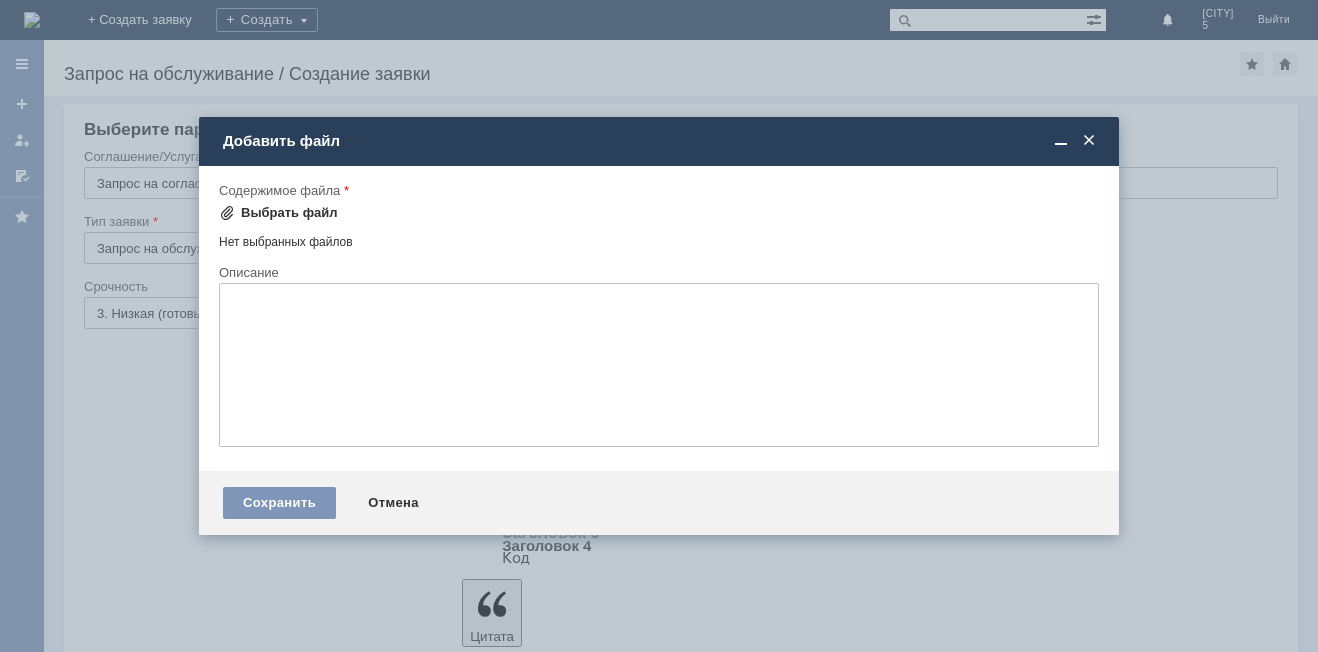 click at bounding box center [227, 213] 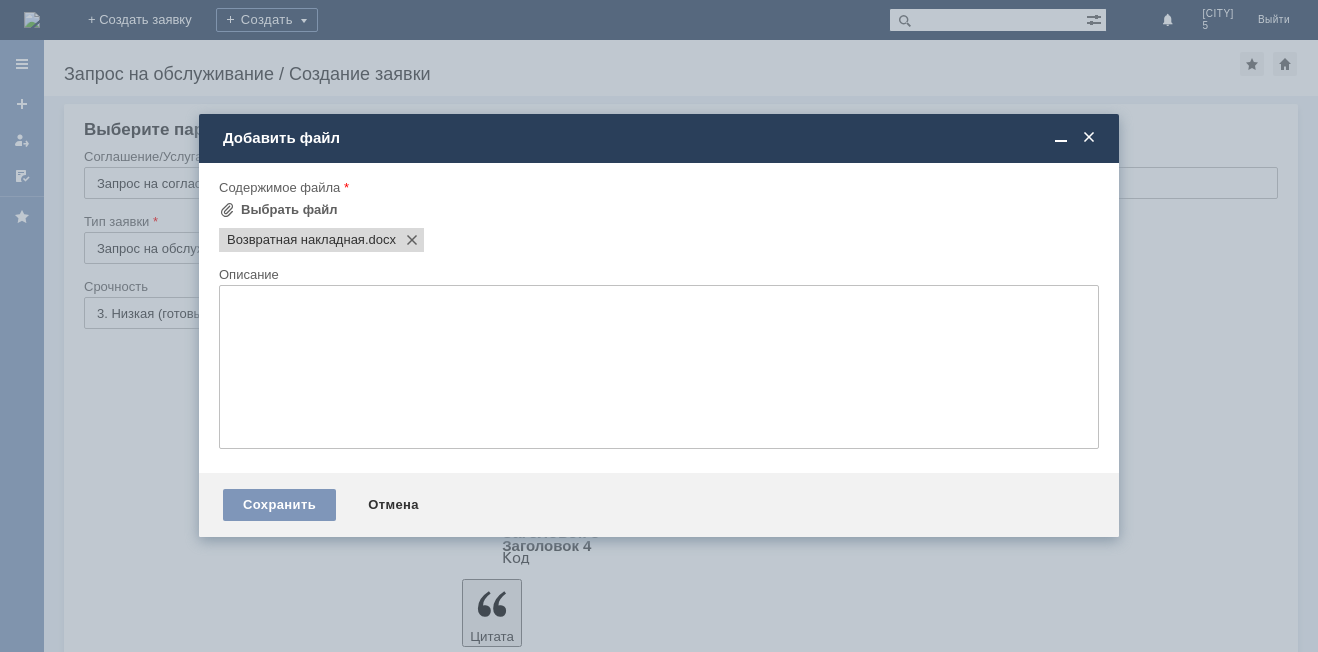 scroll, scrollTop: 0, scrollLeft: 0, axis: both 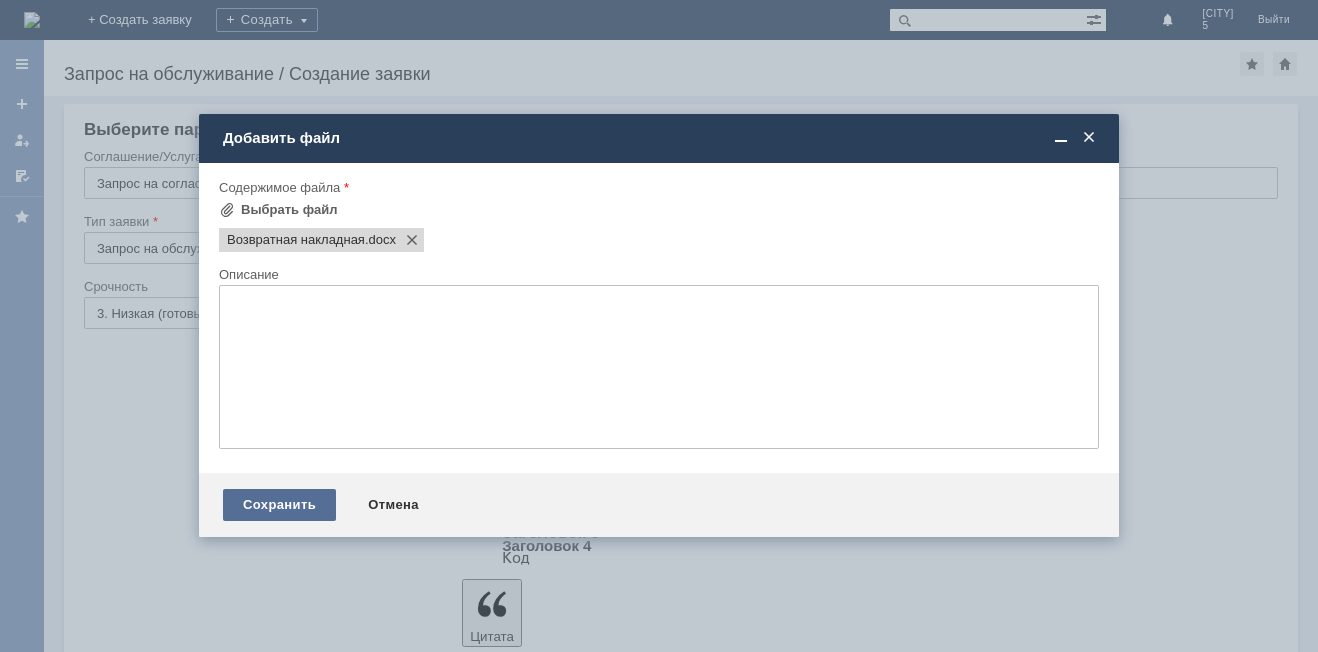 click on "Сохранить" at bounding box center [279, 505] 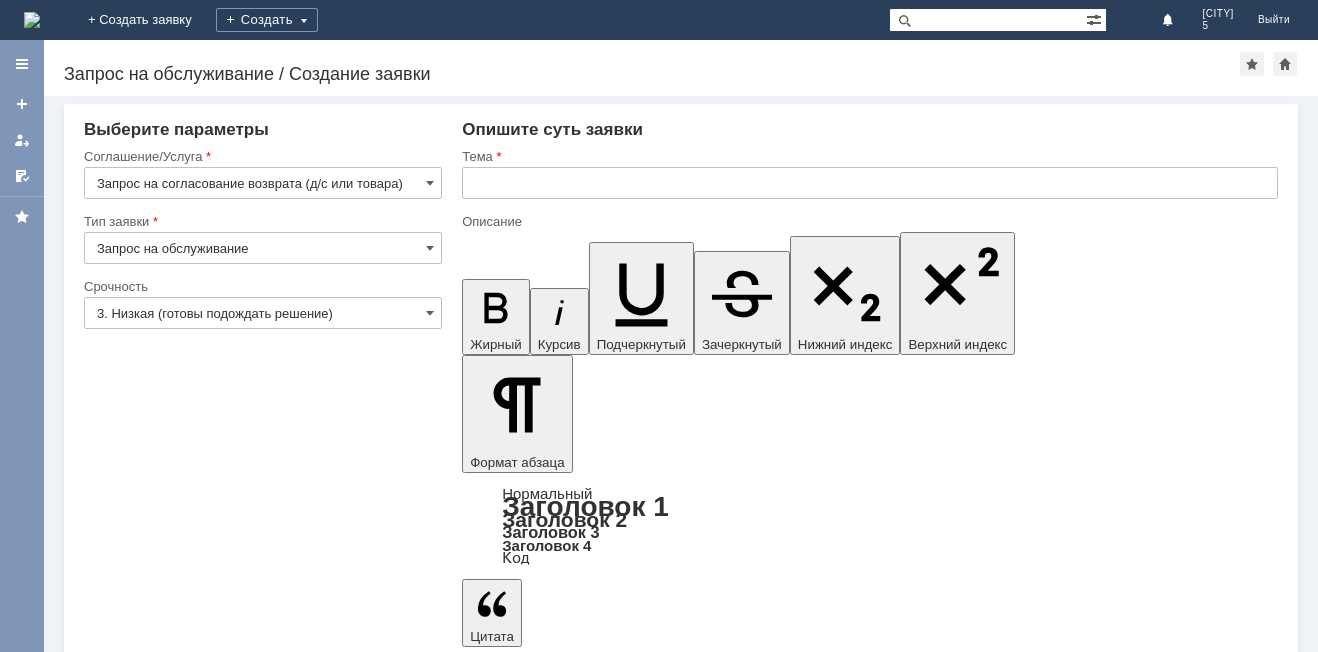 click on "Сохранить" at bounding box center (144, 5623) 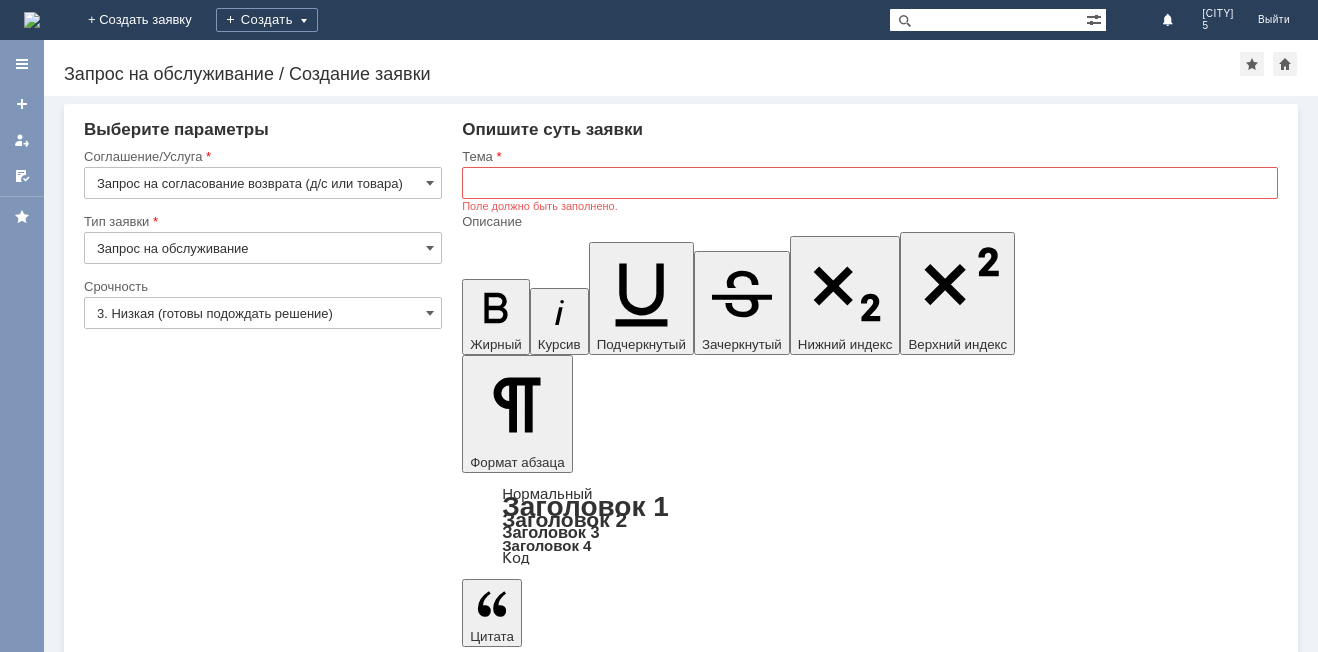 click at bounding box center [870, 183] 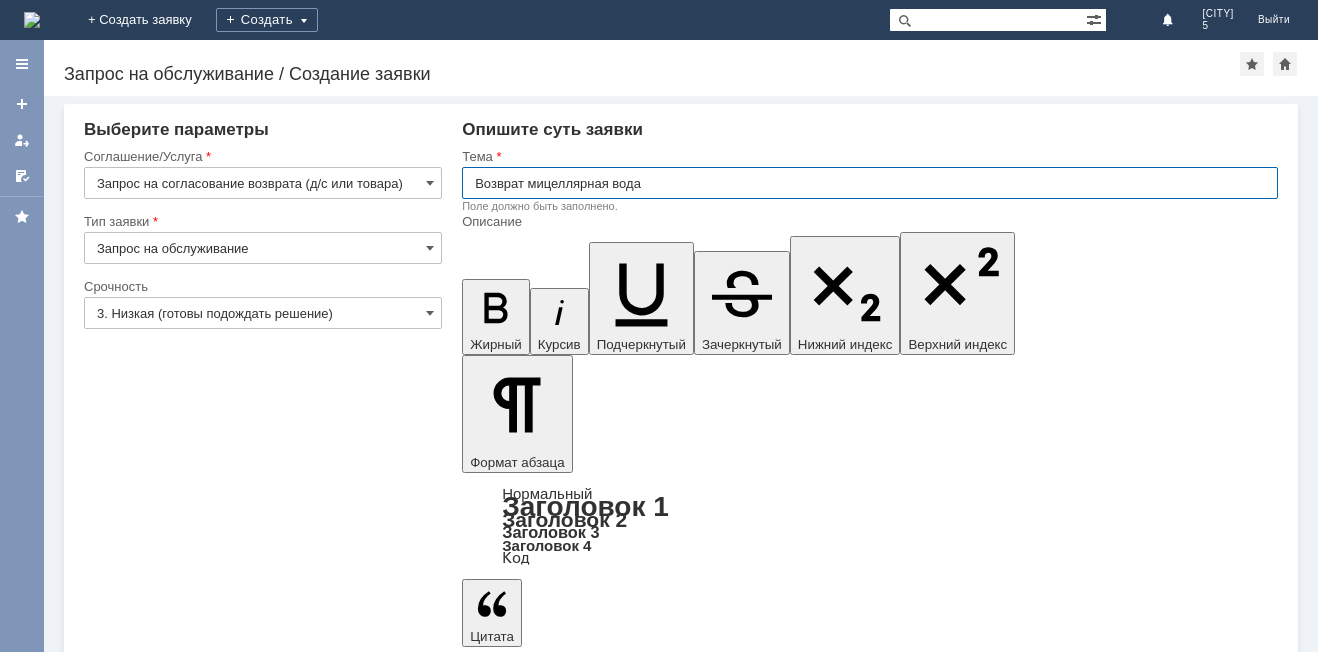 type on "Возврат мицеллярная вода" 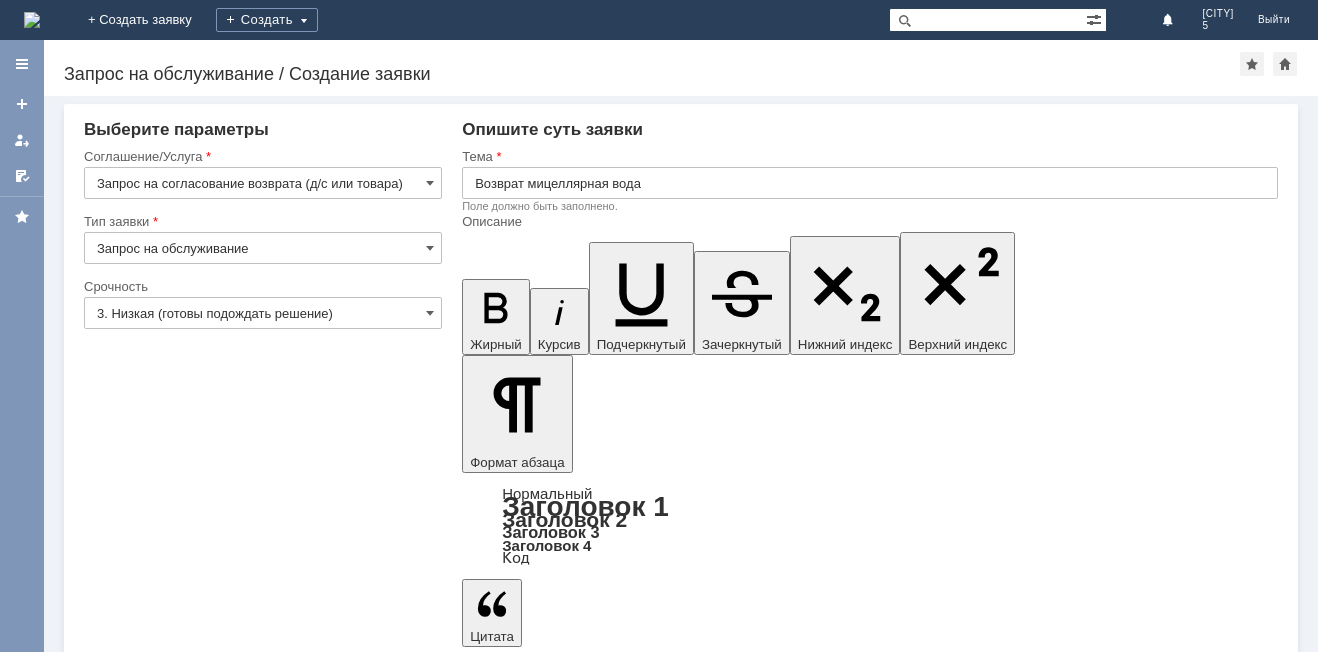 click on "Сохранить" at bounding box center (144, 5623) 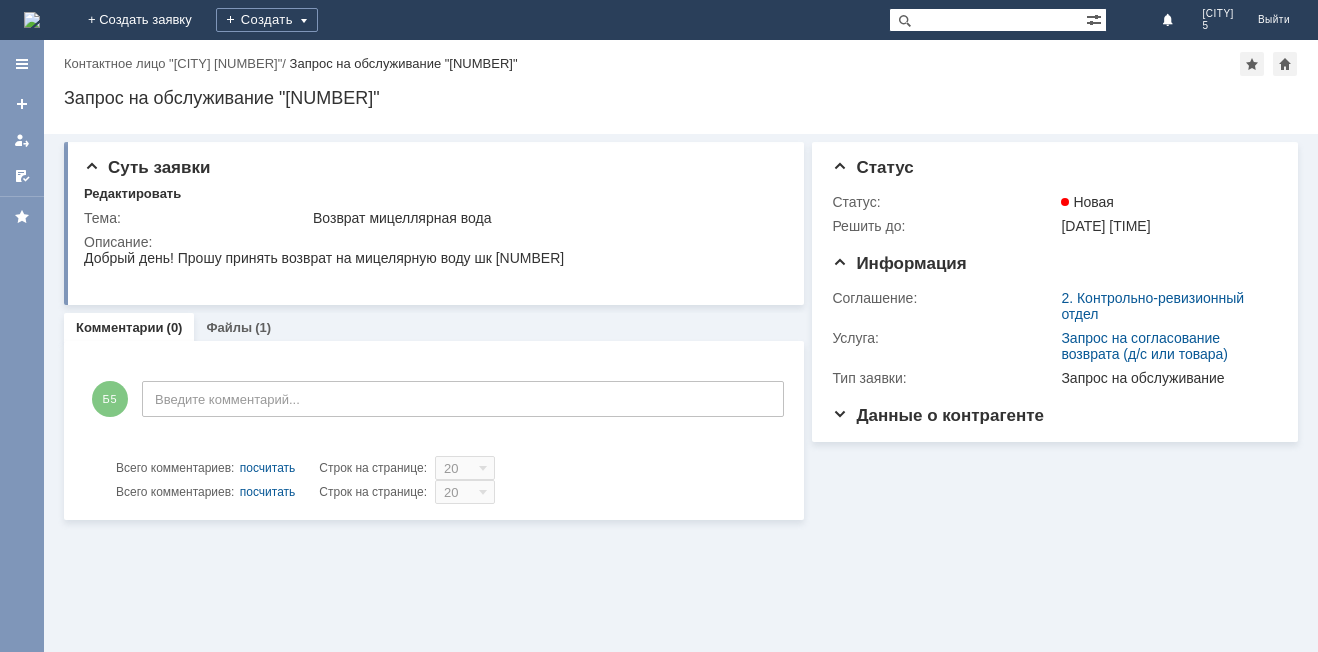scroll, scrollTop: 0, scrollLeft: 0, axis: both 